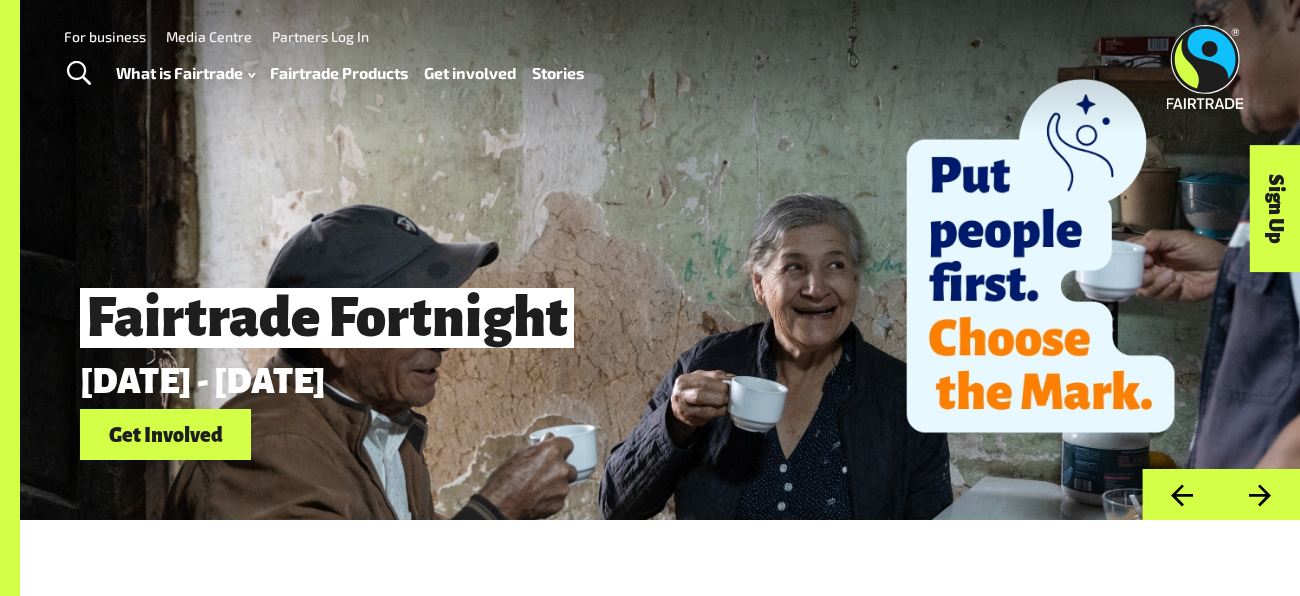 scroll, scrollTop: 0, scrollLeft: 0, axis: both 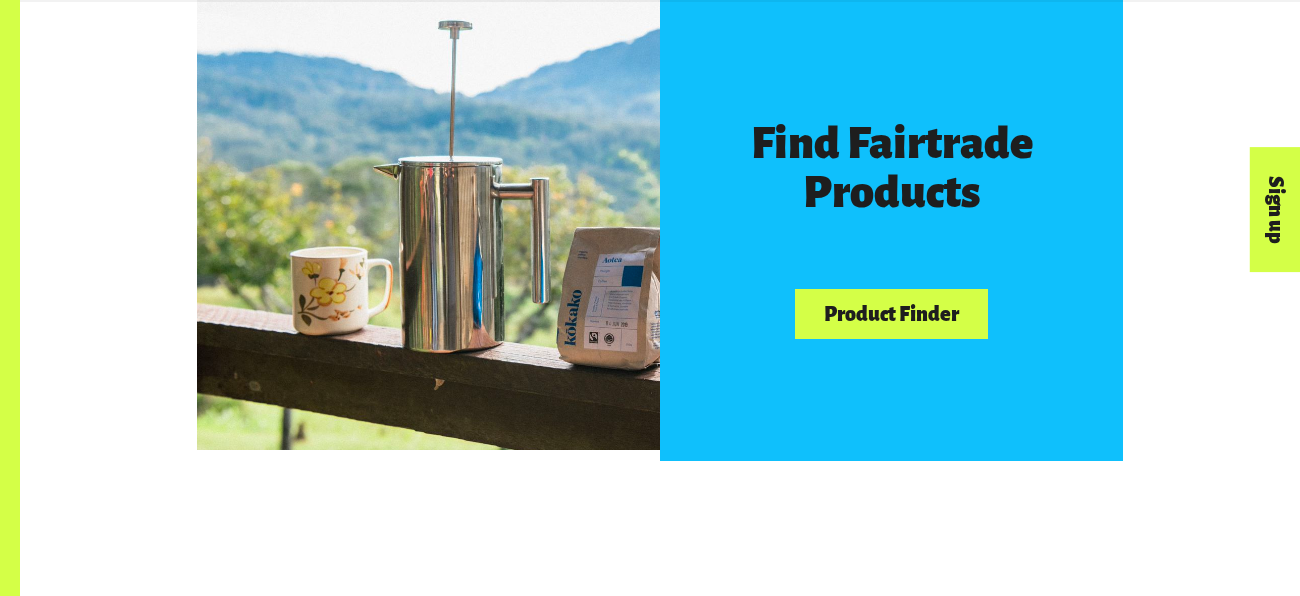 click on "Product Finder" at bounding box center [891, 314] 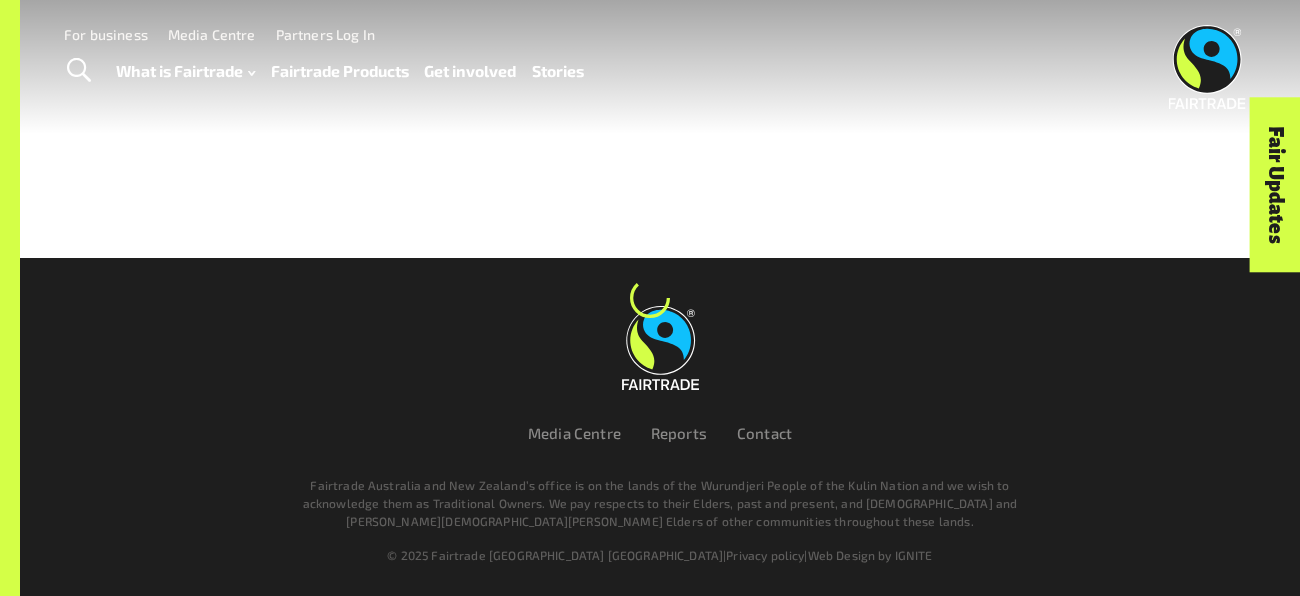 scroll, scrollTop: 0, scrollLeft: 0, axis: both 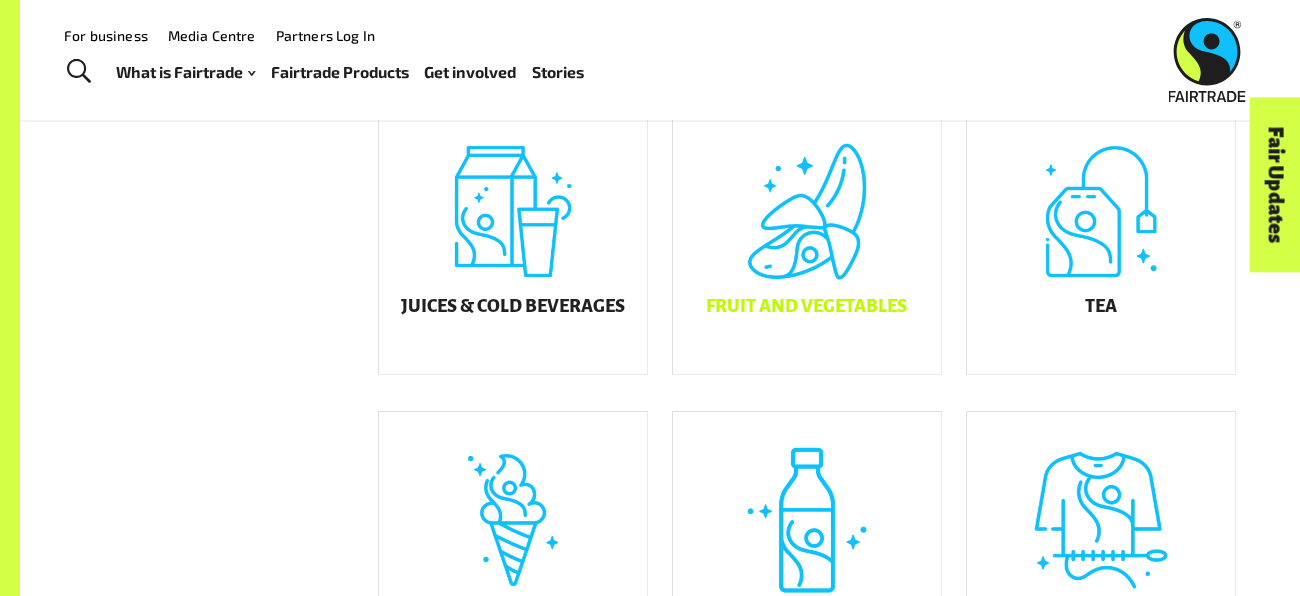 click on "Fruit and Vegetables" at bounding box center [807, 239] 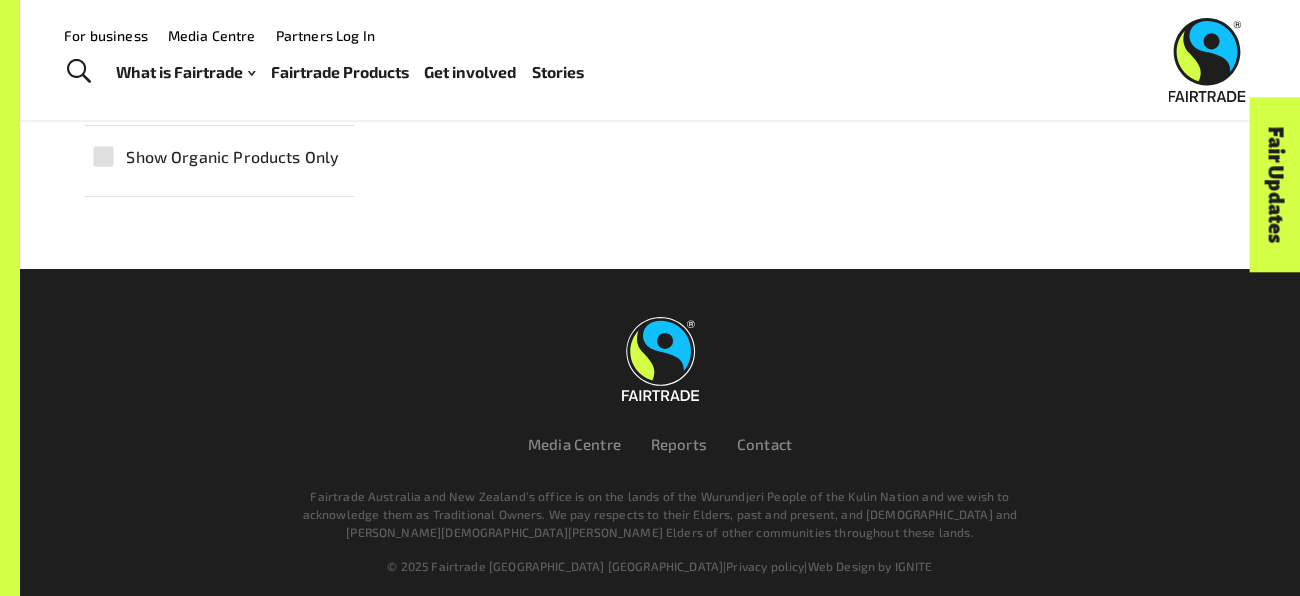 scroll, scrollTop: 308, scrollLeft: 0, axis: vertical 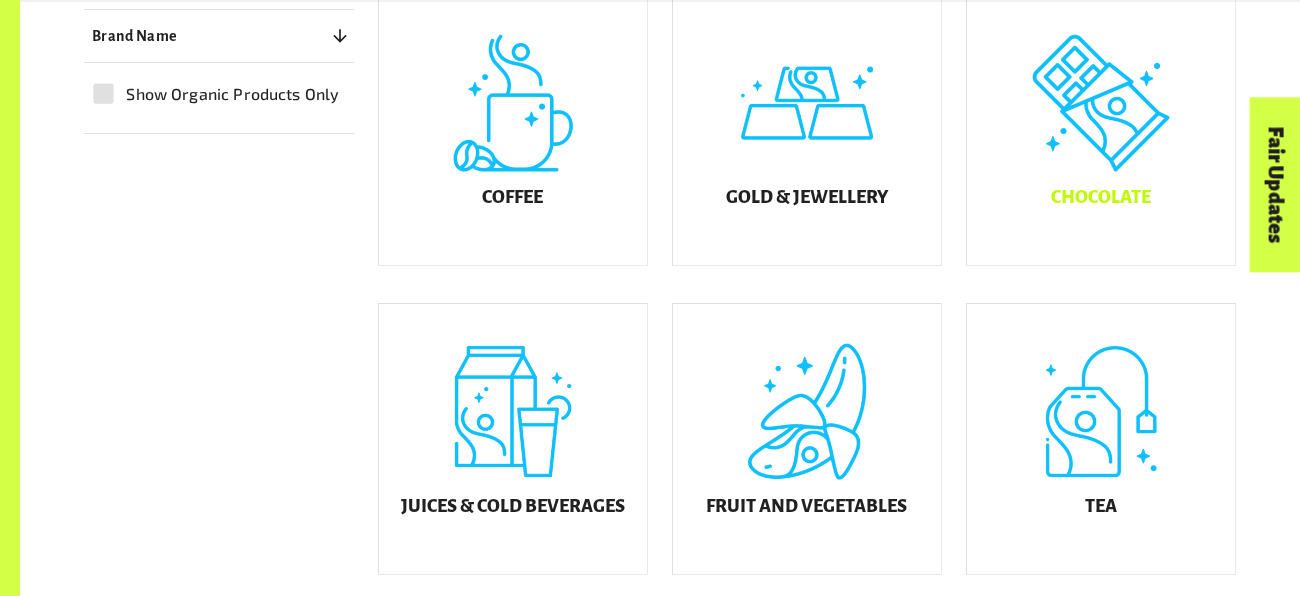click on "Chocolate" at bounding box center [1101, 130] 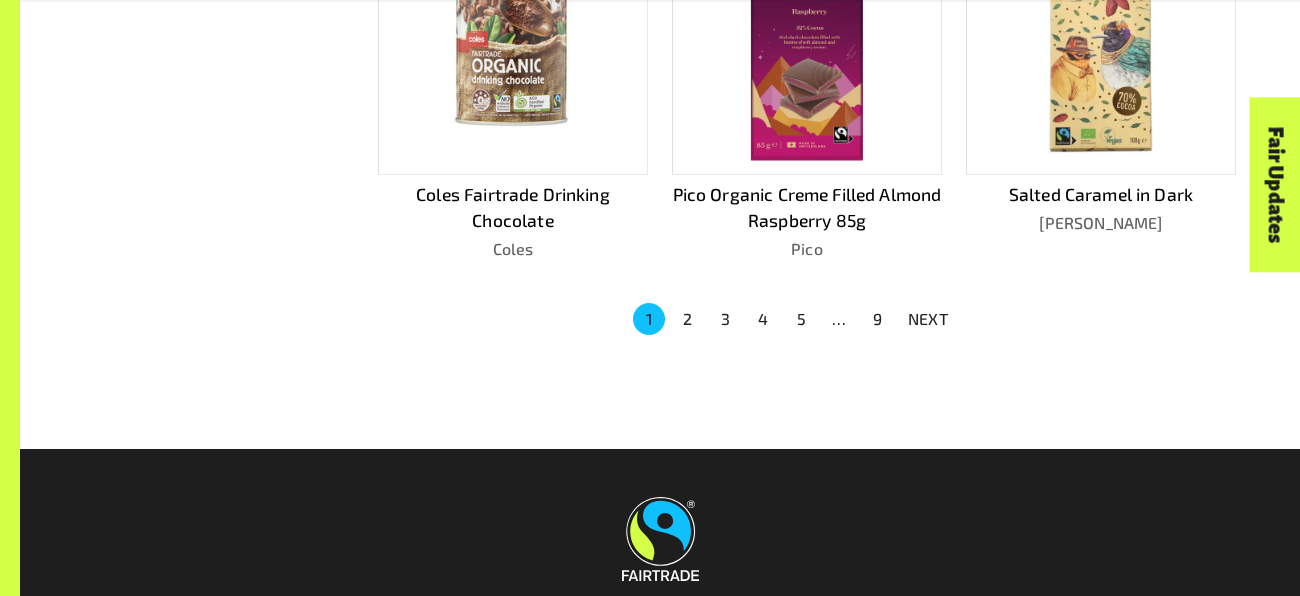 scroll, scrollTop: 1425, scrollLeft: 0, axis: vertical 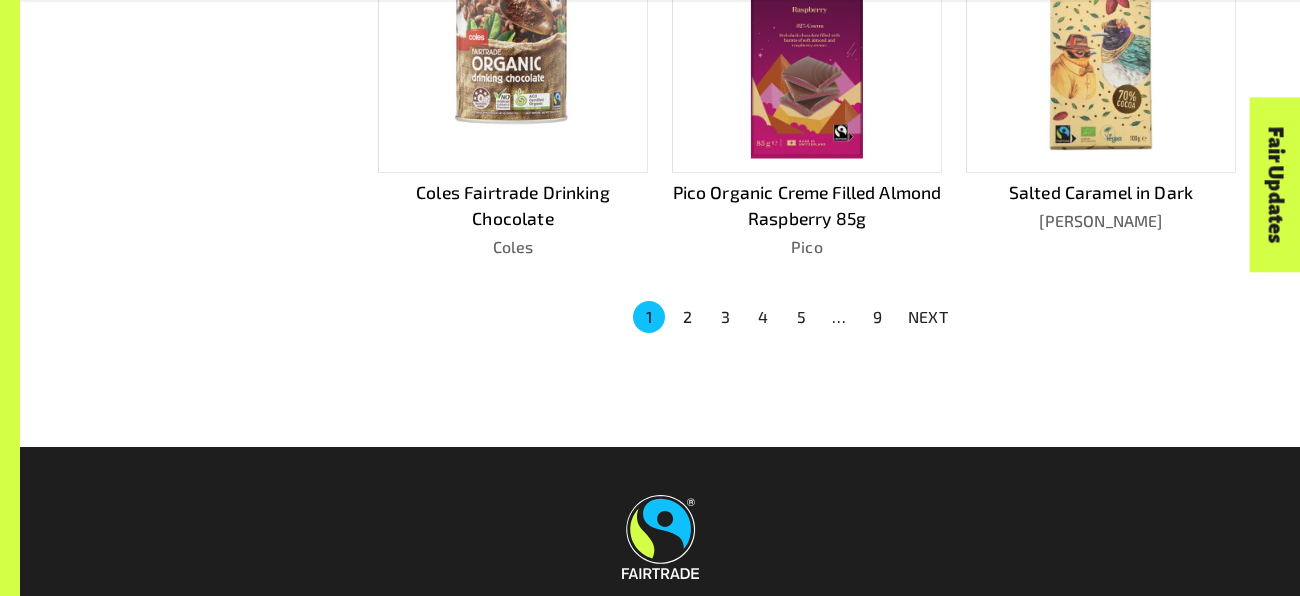 click on "2" at bounding box center [687, 317] 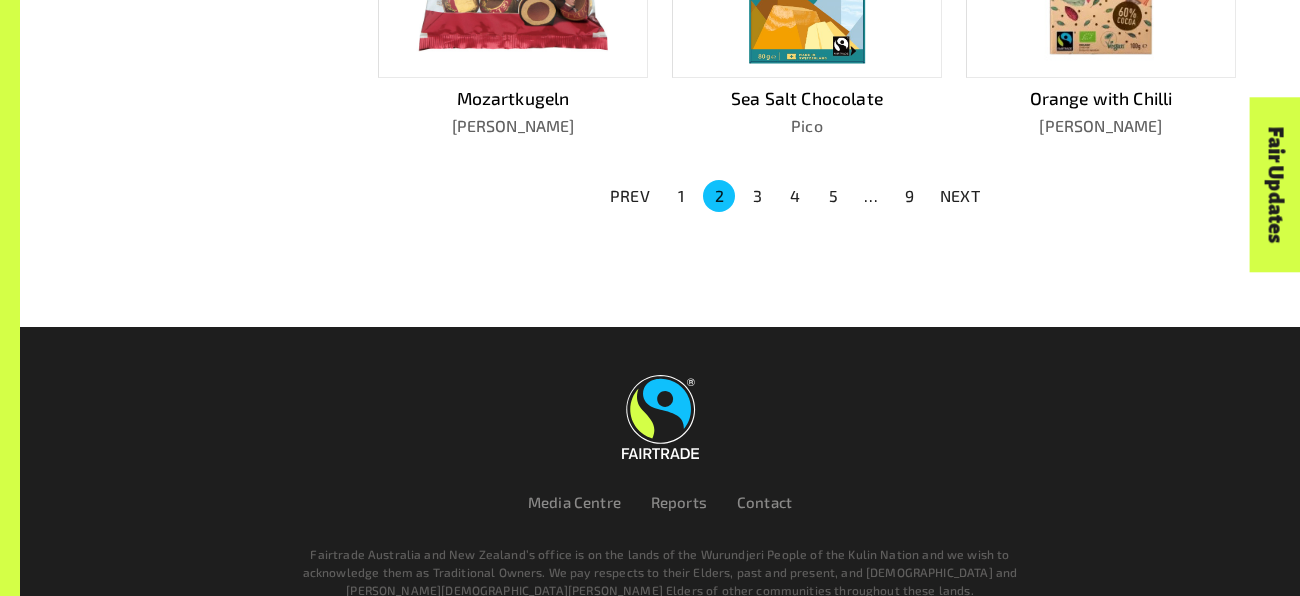 scroll, scrollTop: 1633, scrollLeft: 0, axis: vertical 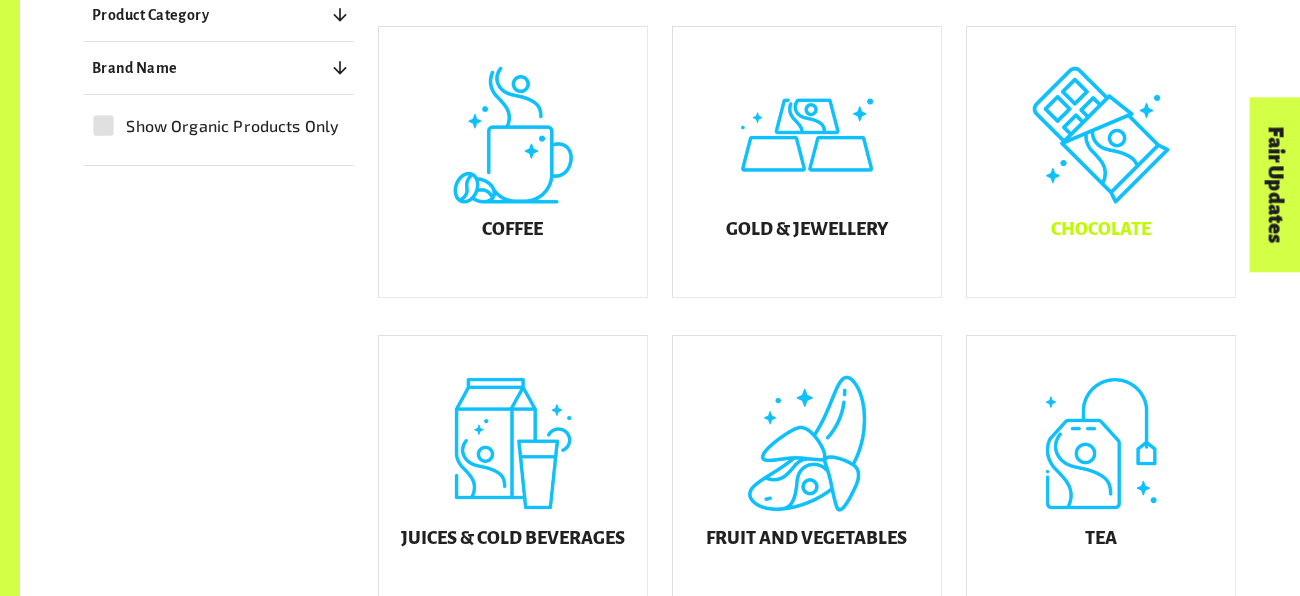 click on "Chocolate" at bounding box center [1101, 162] 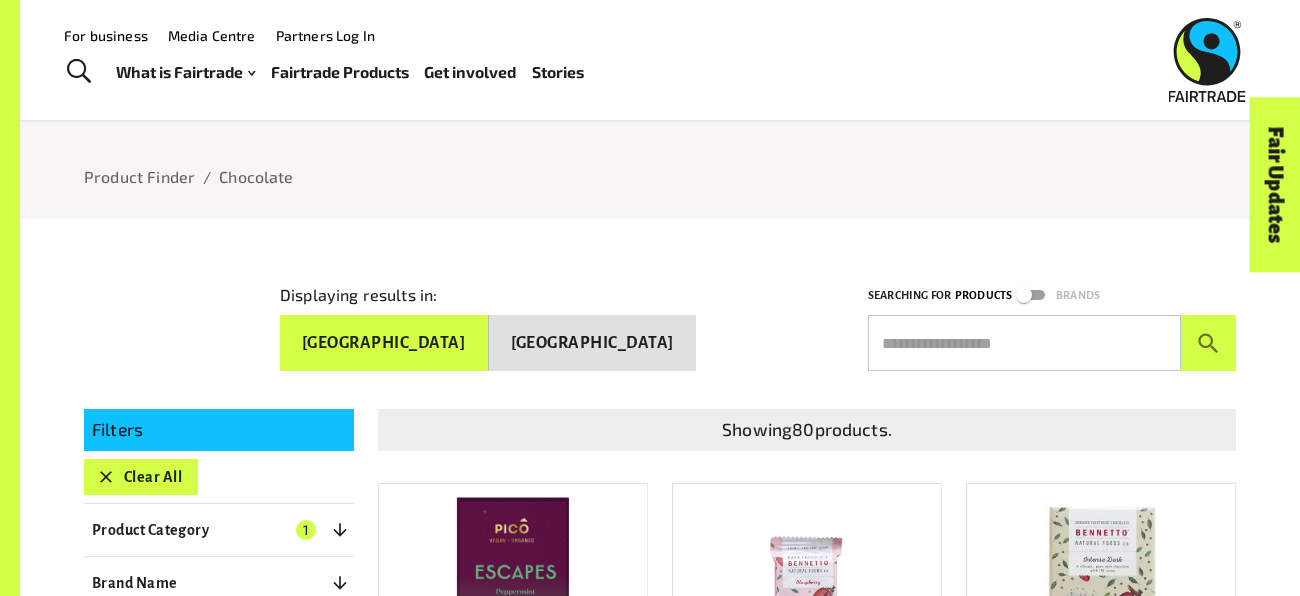 scroll, scrollTop: 0, scrollLeft: 0, axis: both 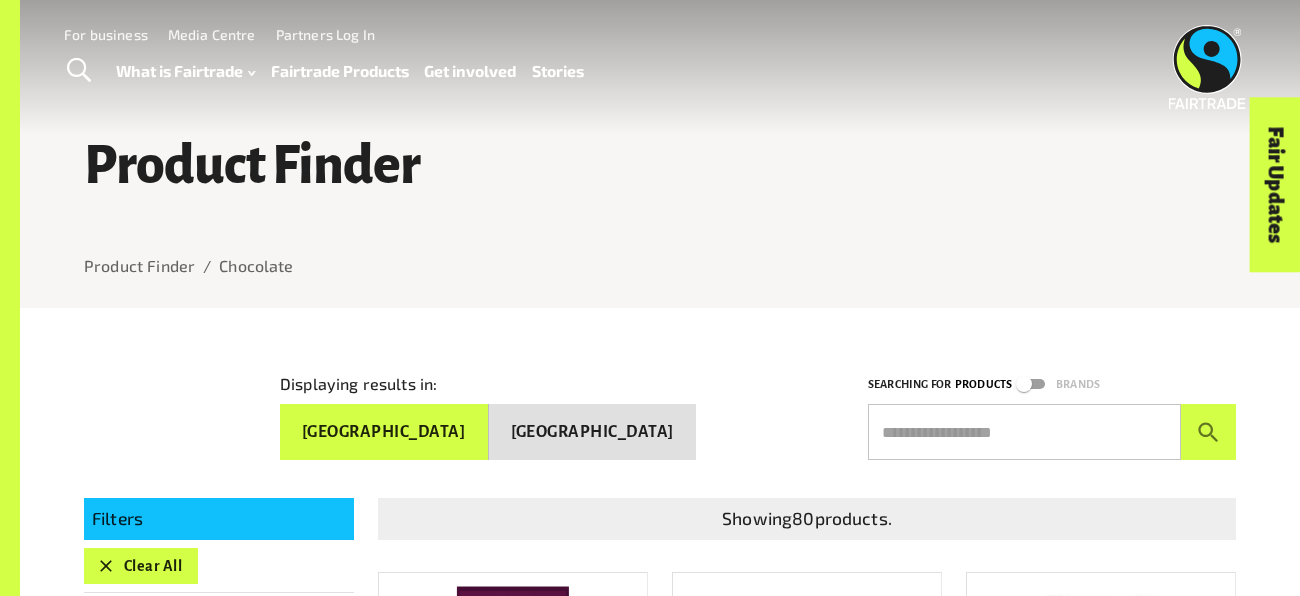 click at bounding box center (1024, 432) 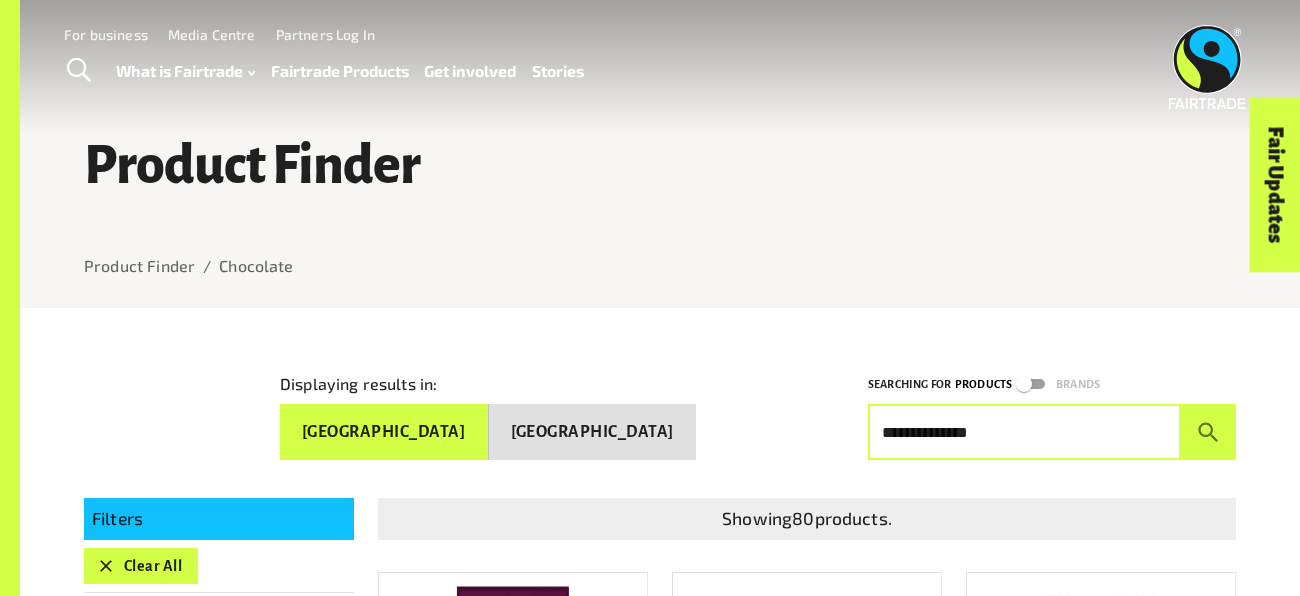 click at bounding box center (1208, 432) 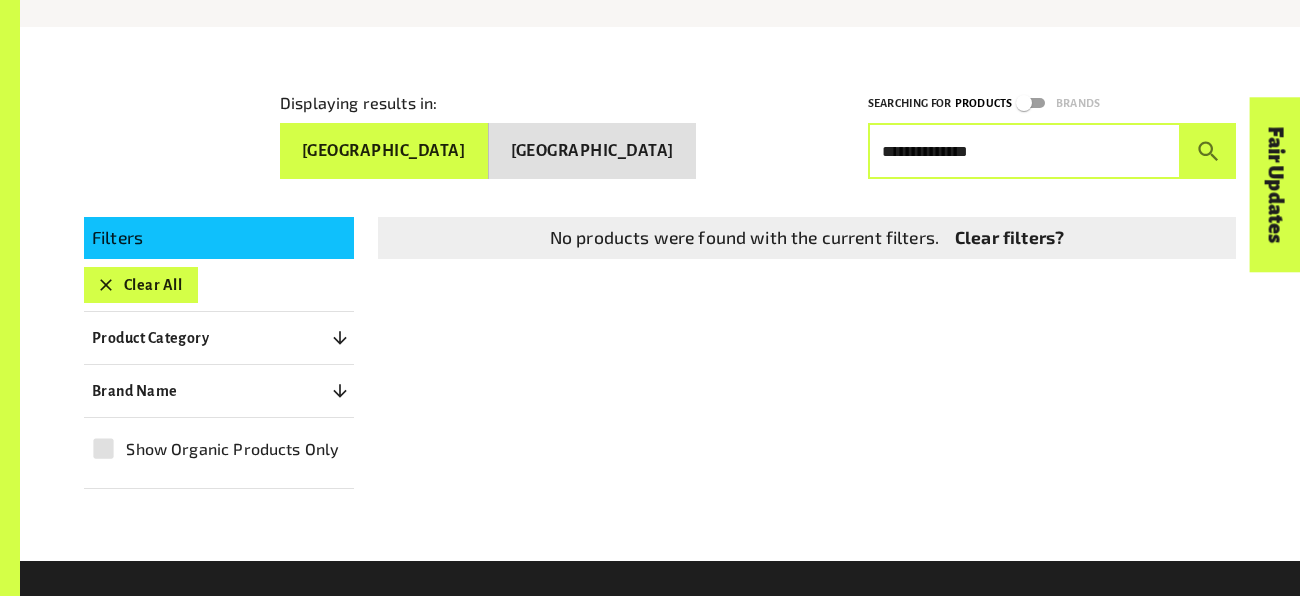 scroll, scrollTop: 282, scrollLeft: 0, axis: vertical 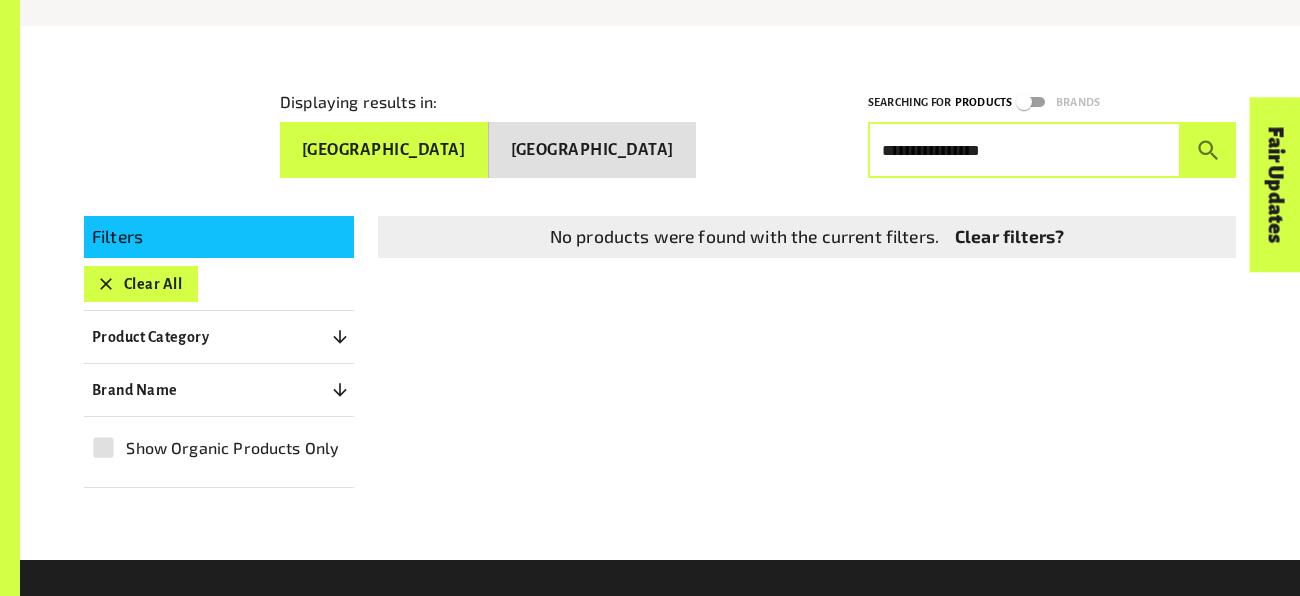 click at bounding box center (1208, 150) 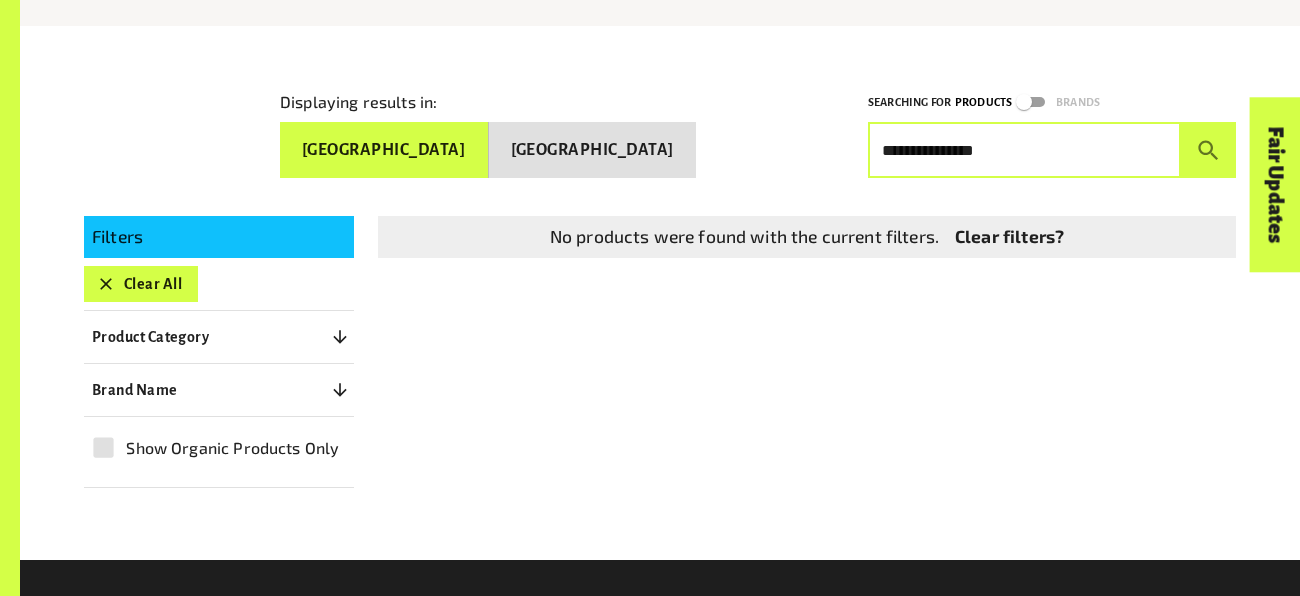 click on "[GEOGRAPHIC_DATA]" at bounding box center [593, 150] 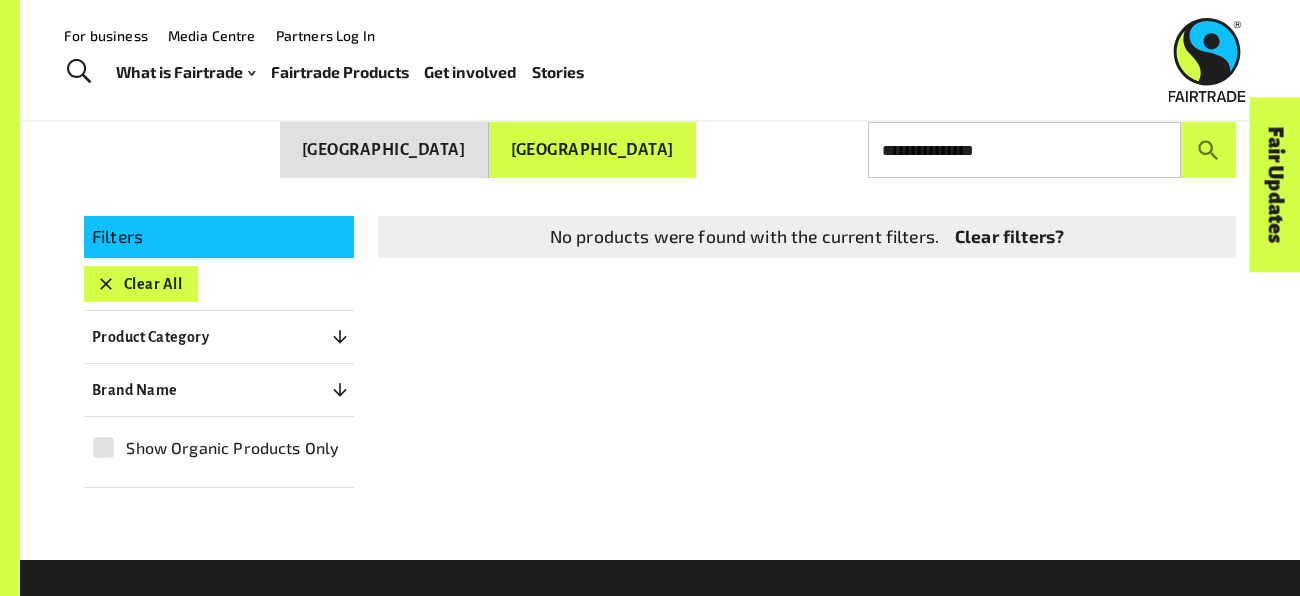 click on "**********" at bounding box center [1024, 150] 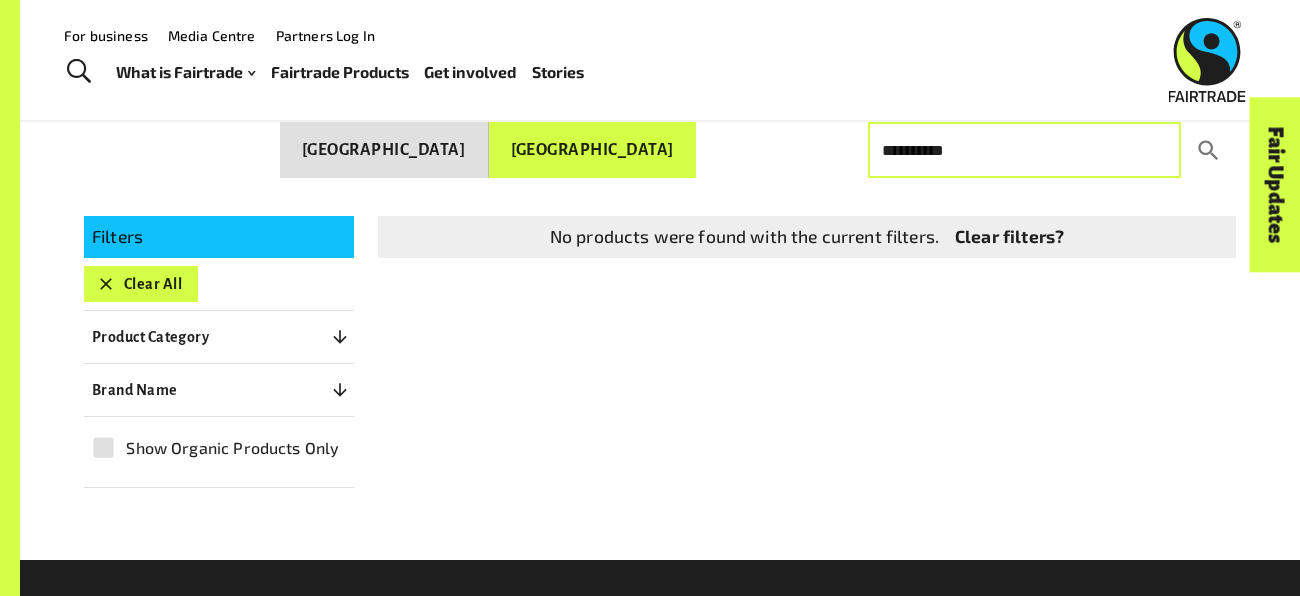 type on "*********" 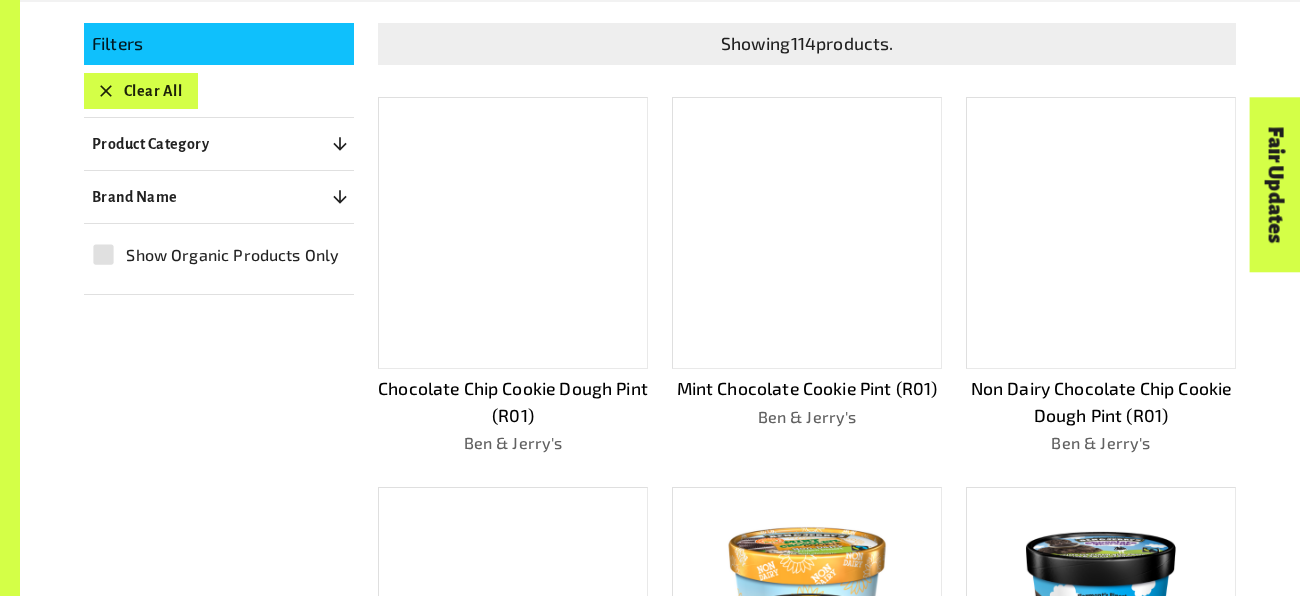 scroll, scrollTop: 0, scrollLeft: 0, axis: both 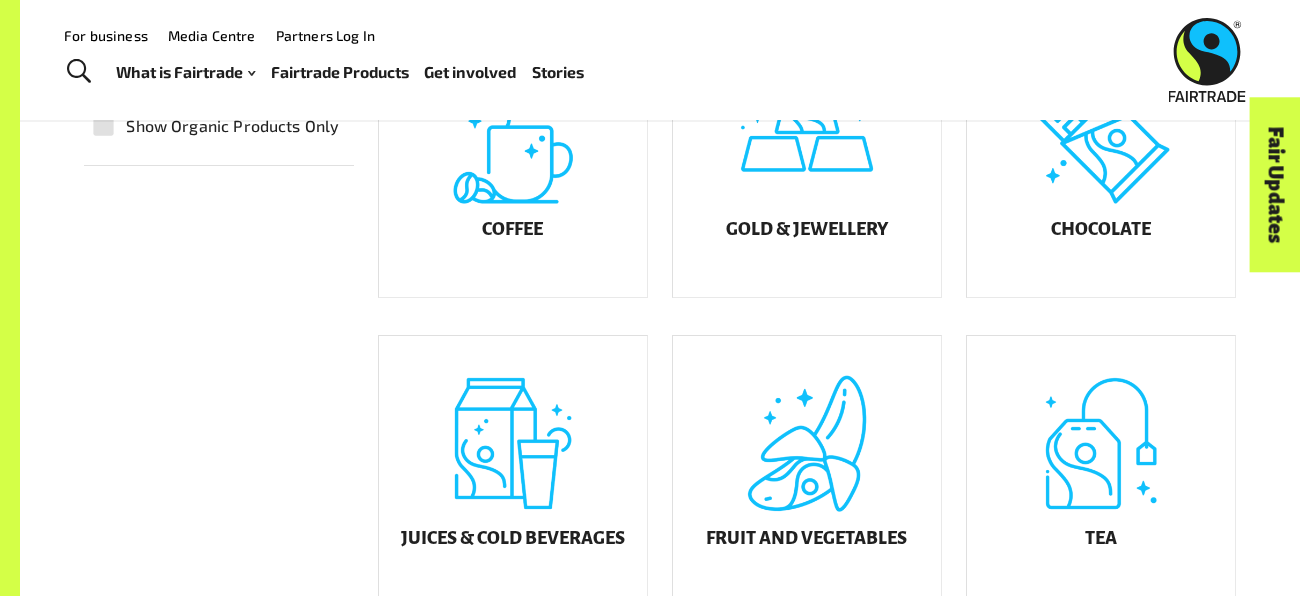 click on "Fairtrade Products" at bounding box center [340, 72] 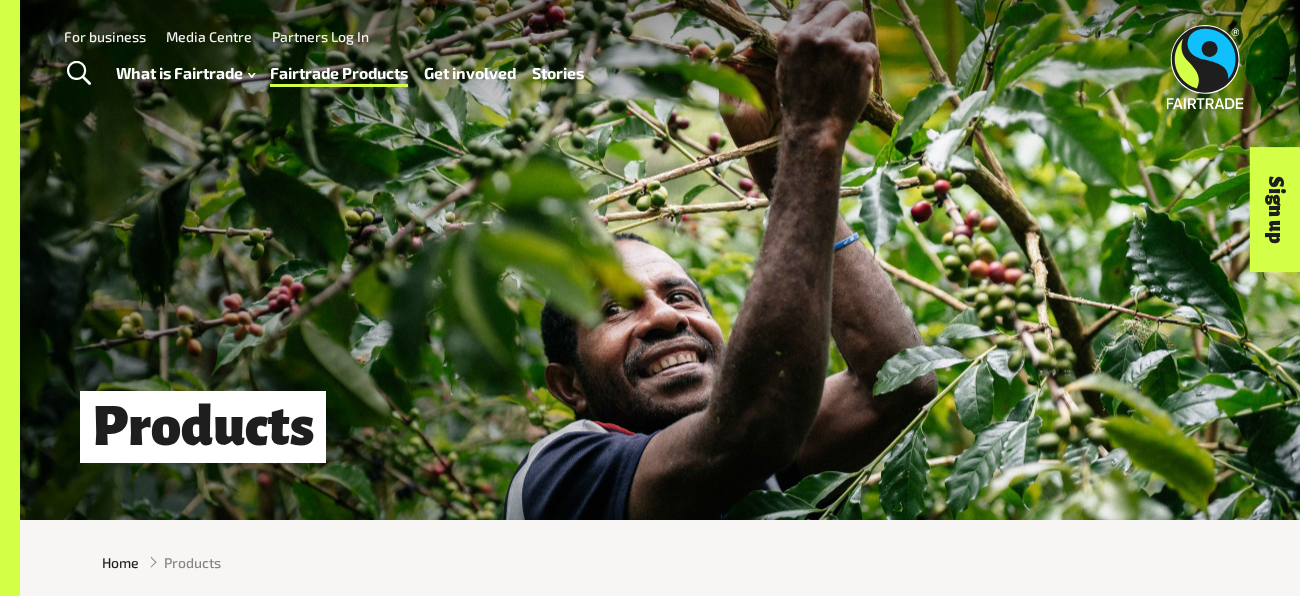 scroll, scrollTop: 0, scrollLeft: 0, axis: both 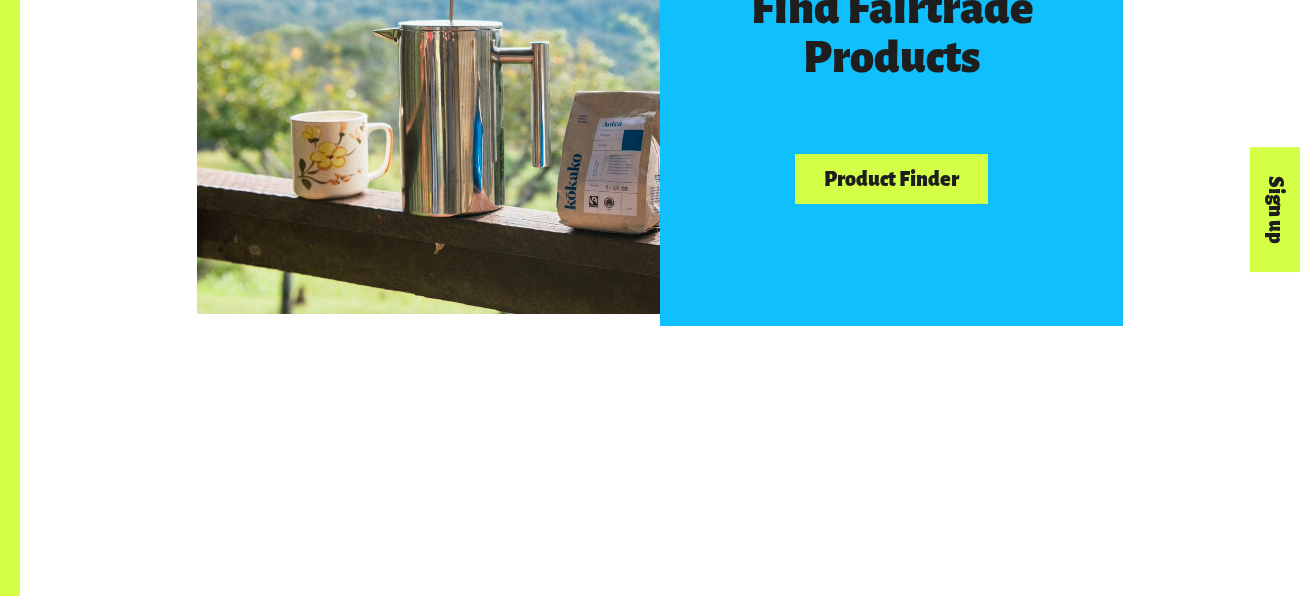 click on "Product Finder" at bounding box center [891, 179] 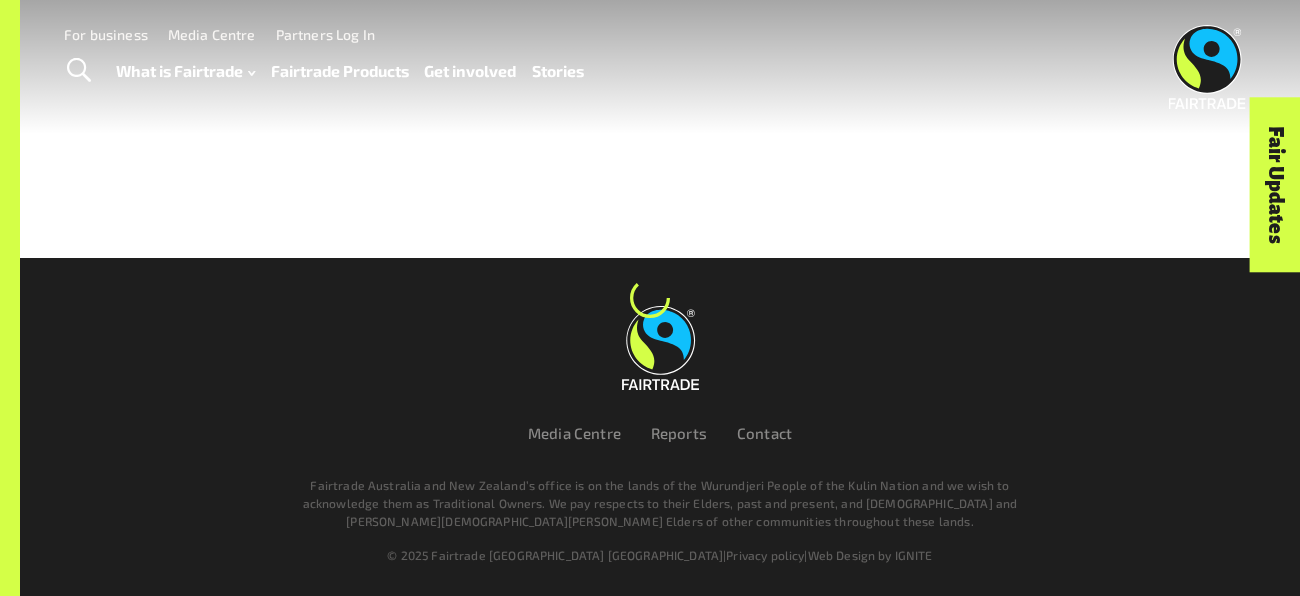 scroll, scrollTop: 0, scrollLeft: 0, axis: both 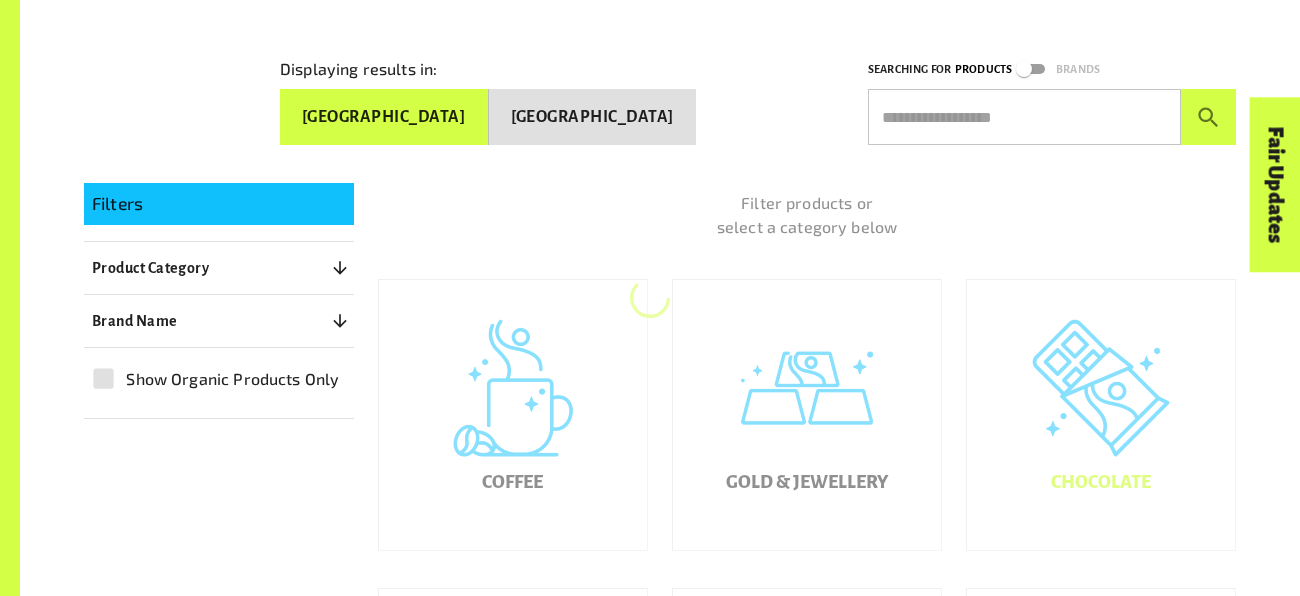 click on "Chocolate" at bounding box center [1101, 415] 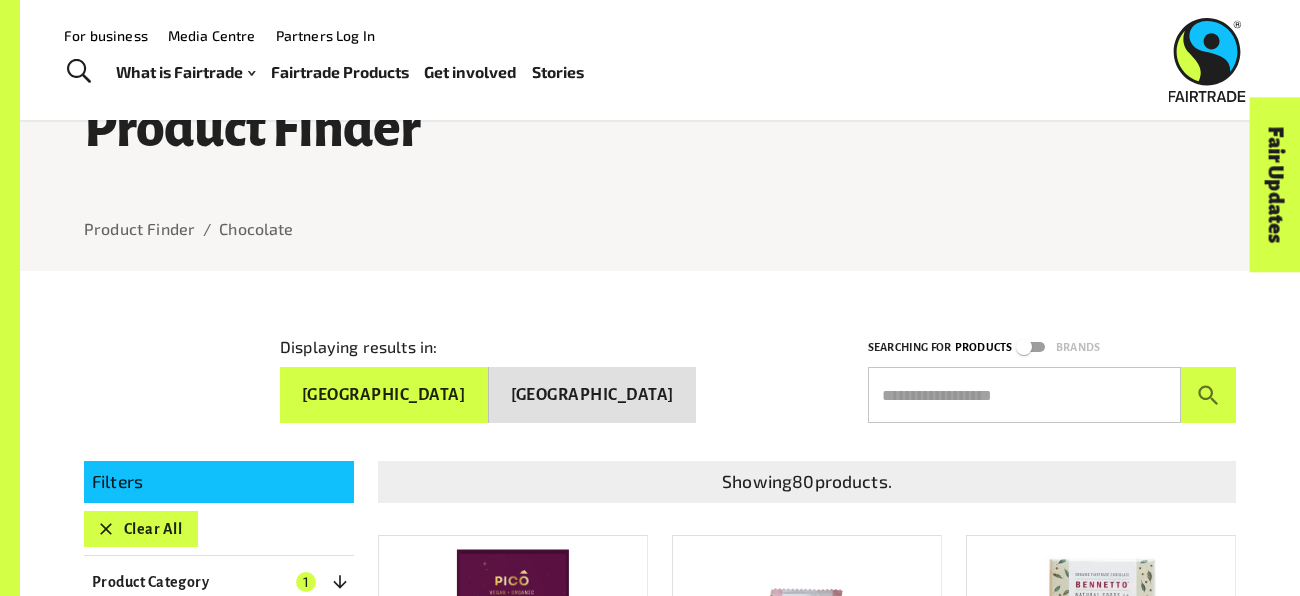 scroll, scrollTop: 0, scrollLeft: 0, axis: both 